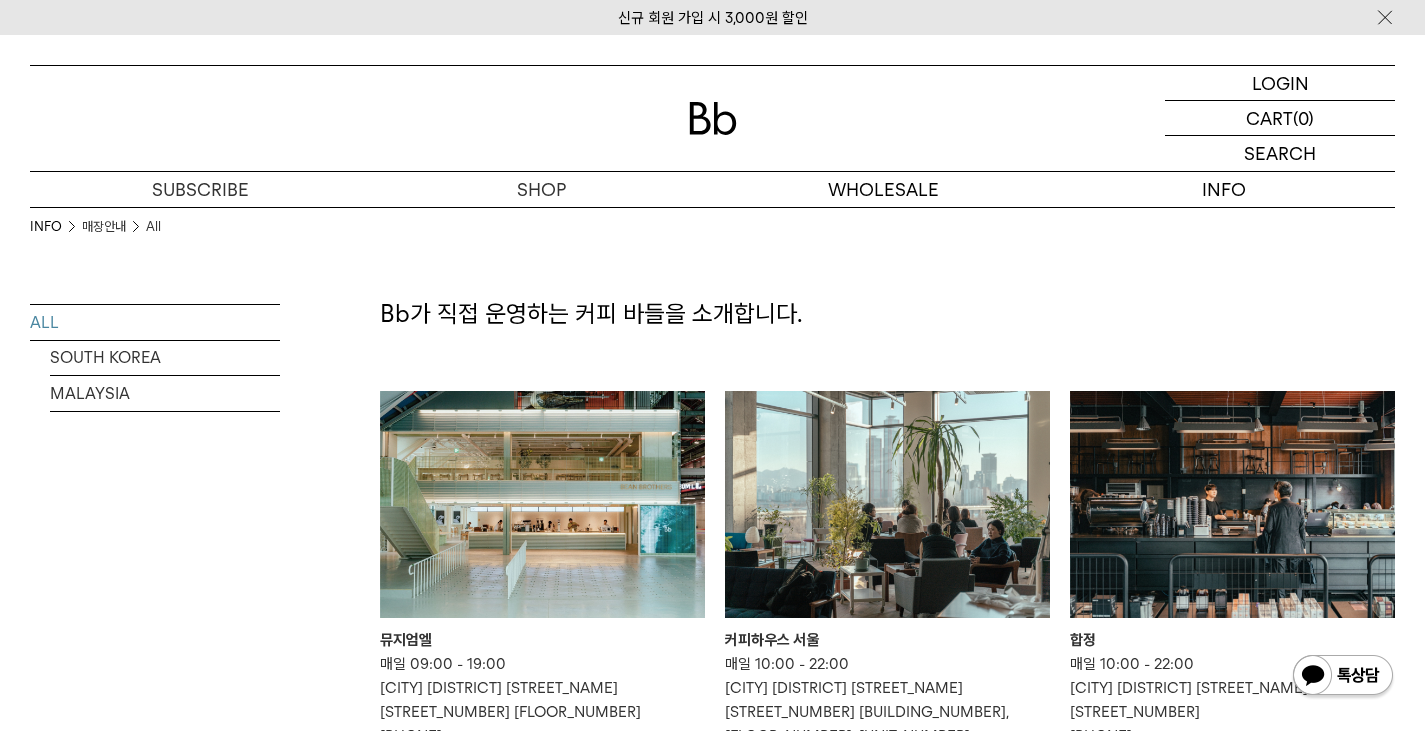 scroll, scrollTop: 0, scrollLeft: 0, axis: both 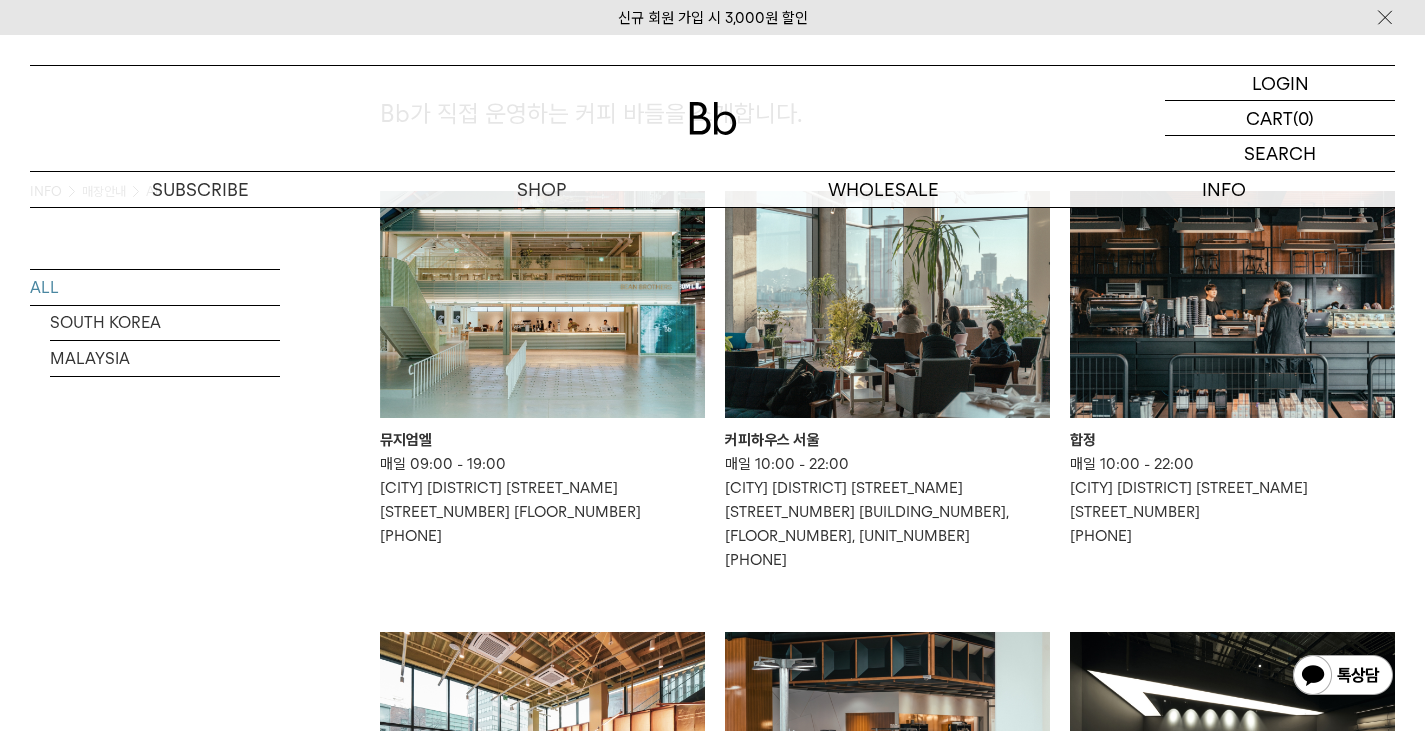 click at bounding box center (887, 305) 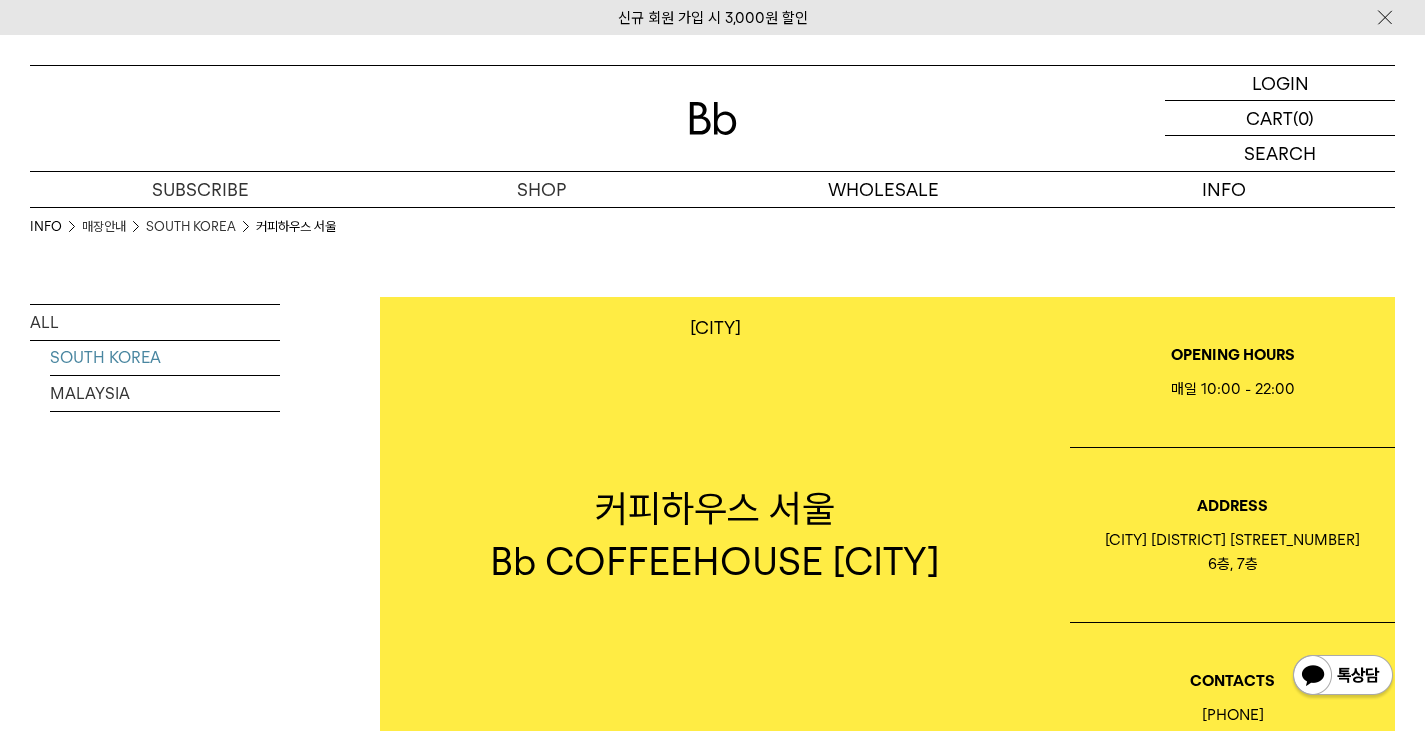 scroll, scrollTop: 0, scrollLeft: 0, axis: both 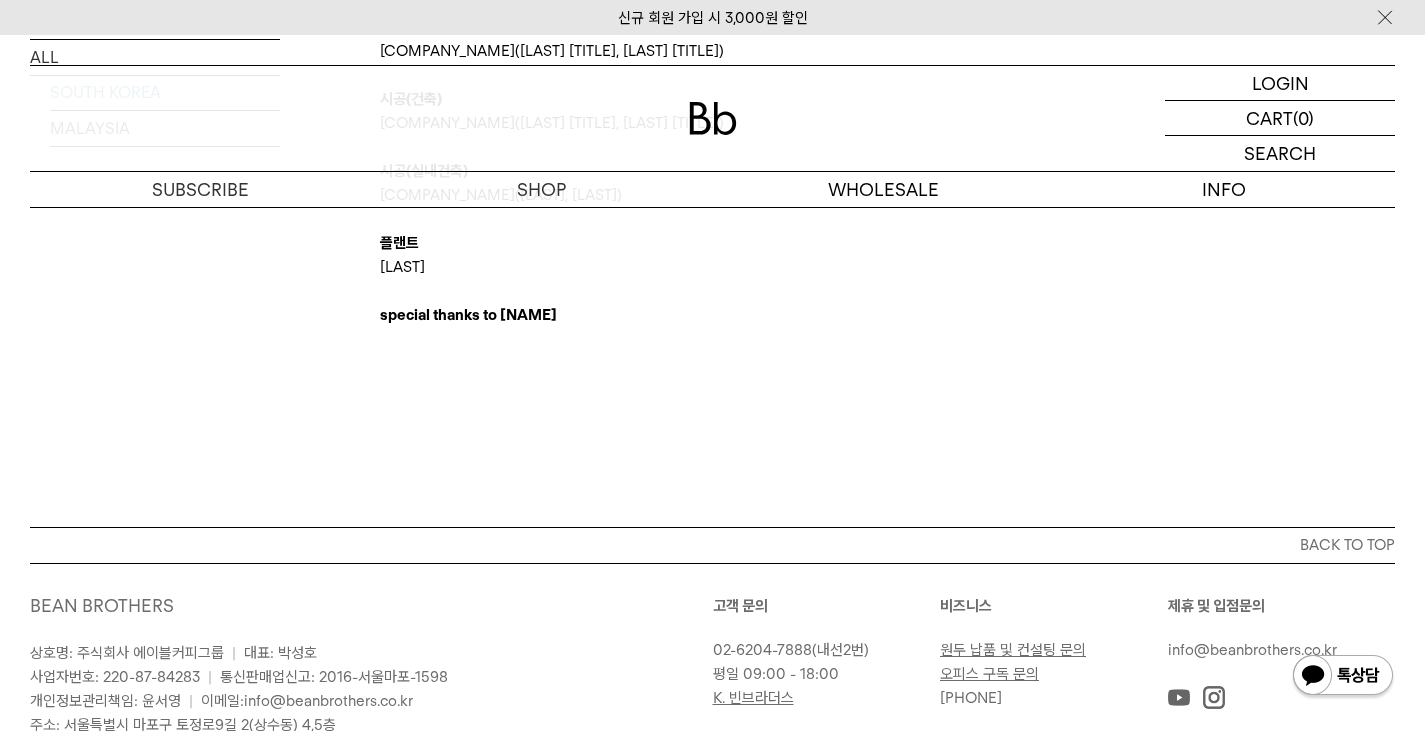 click at bounding box center [1385, 17] 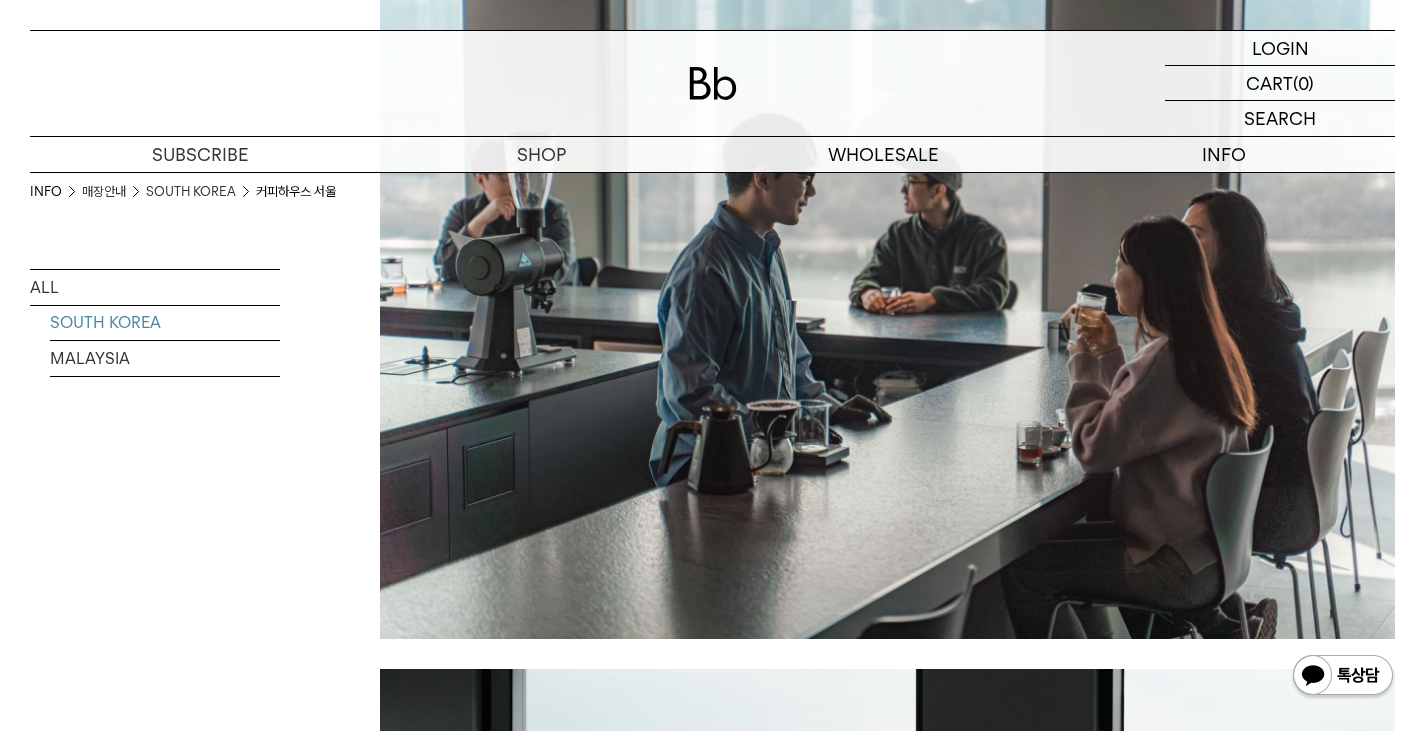 scroll, scrollTop: 2400, scrollLeft: 0, axis: vertical 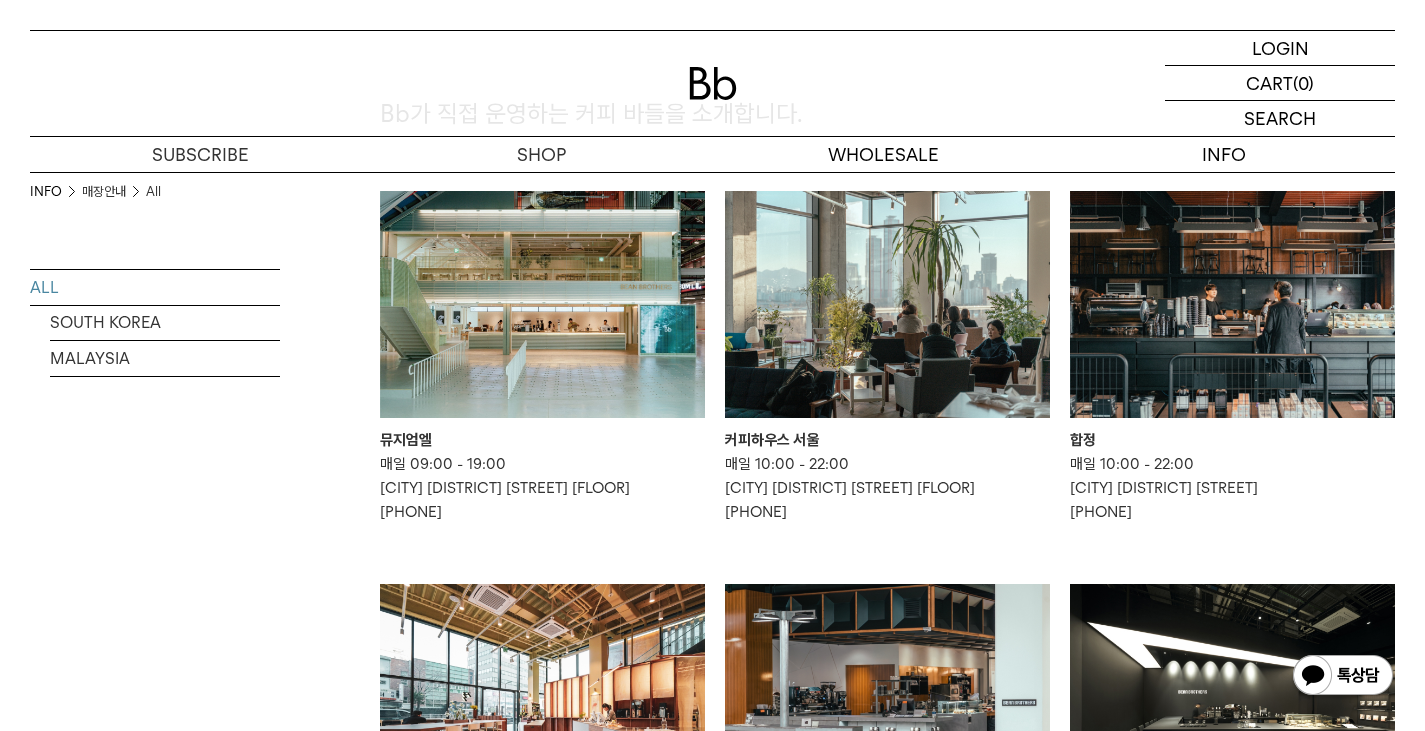 click on "INFO
매장안내
All
ALL
SOUTH KOREA
MALAYSIA
Bb가 직접 운영하는 커피 바들을 소개합니다." at bounding box center (712, 922) 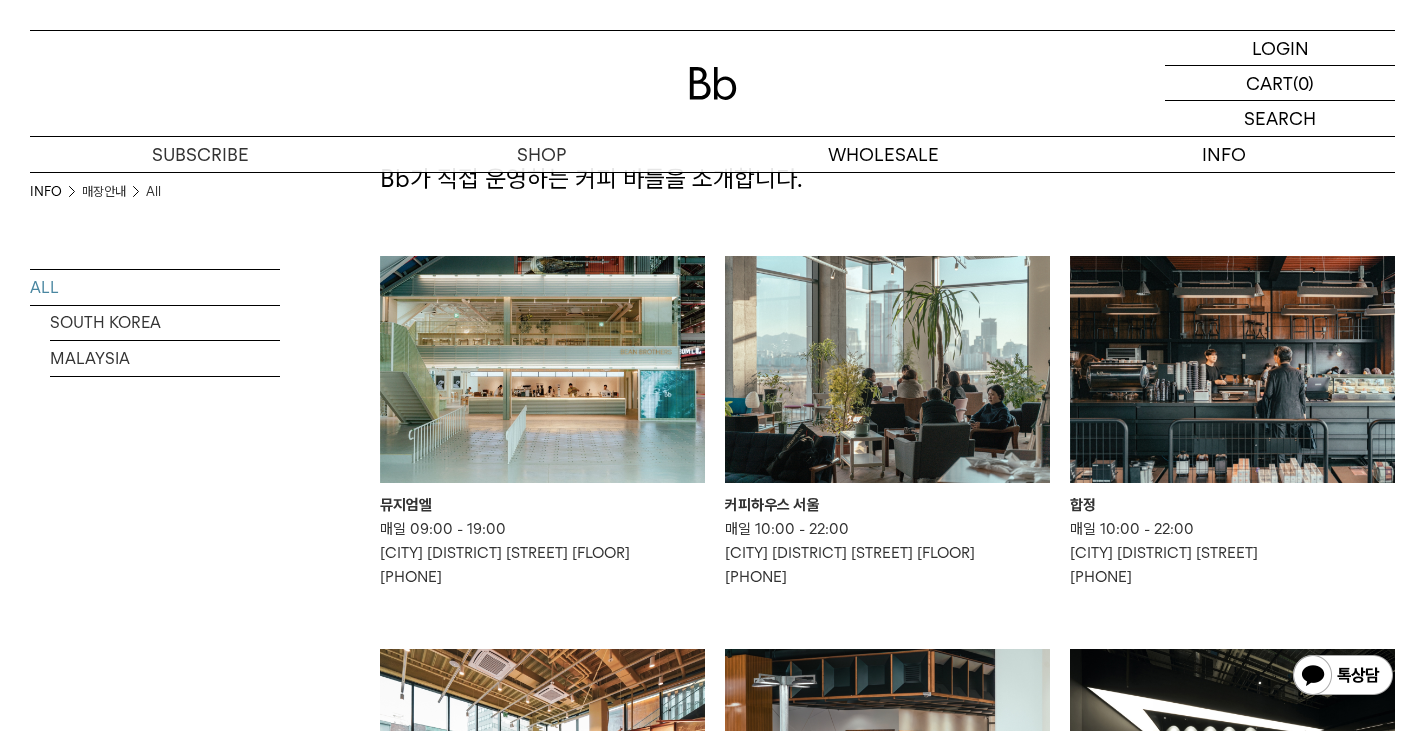 scroll, scrollTop: 0, scrollLeft: 0, axis: both 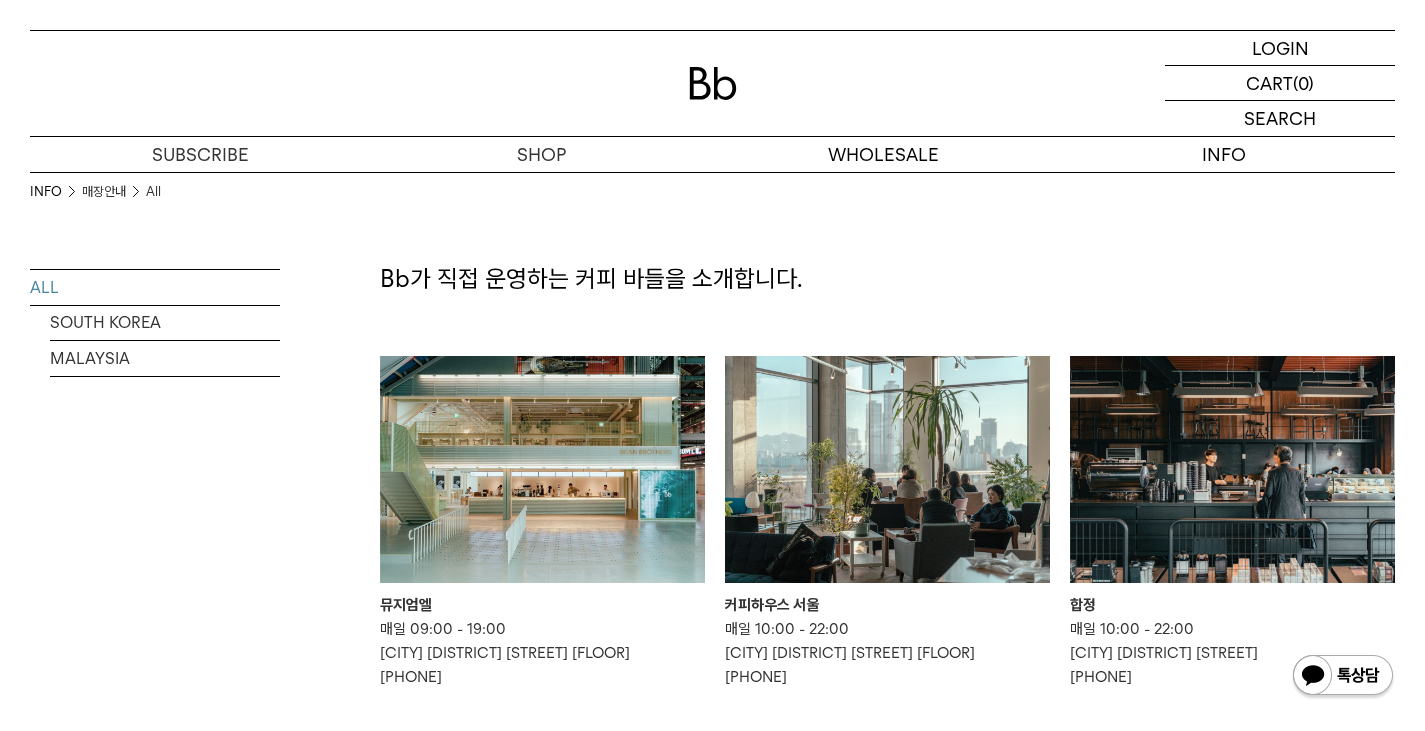 click at bounding box center (1232, 470) 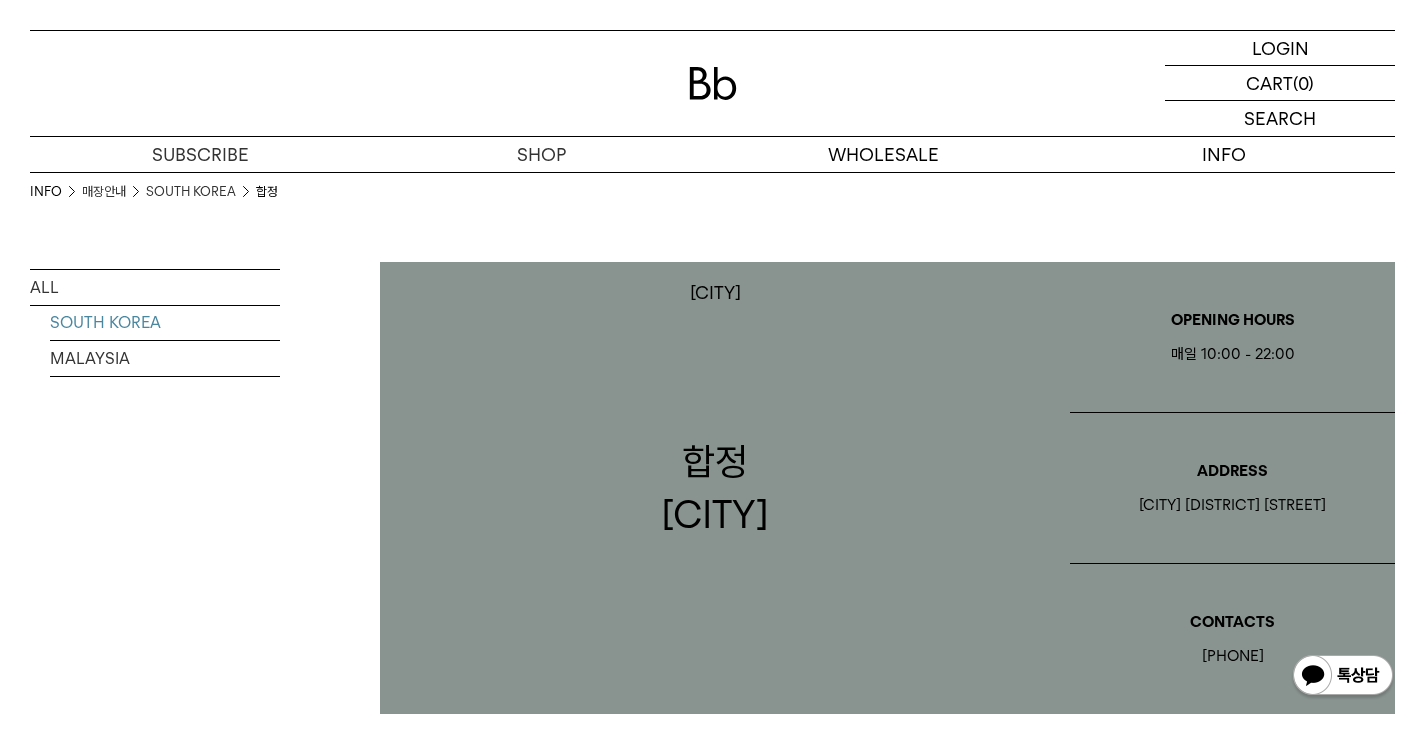 scroll, scrollTop: 0, scrollLeft: 0, axis: both 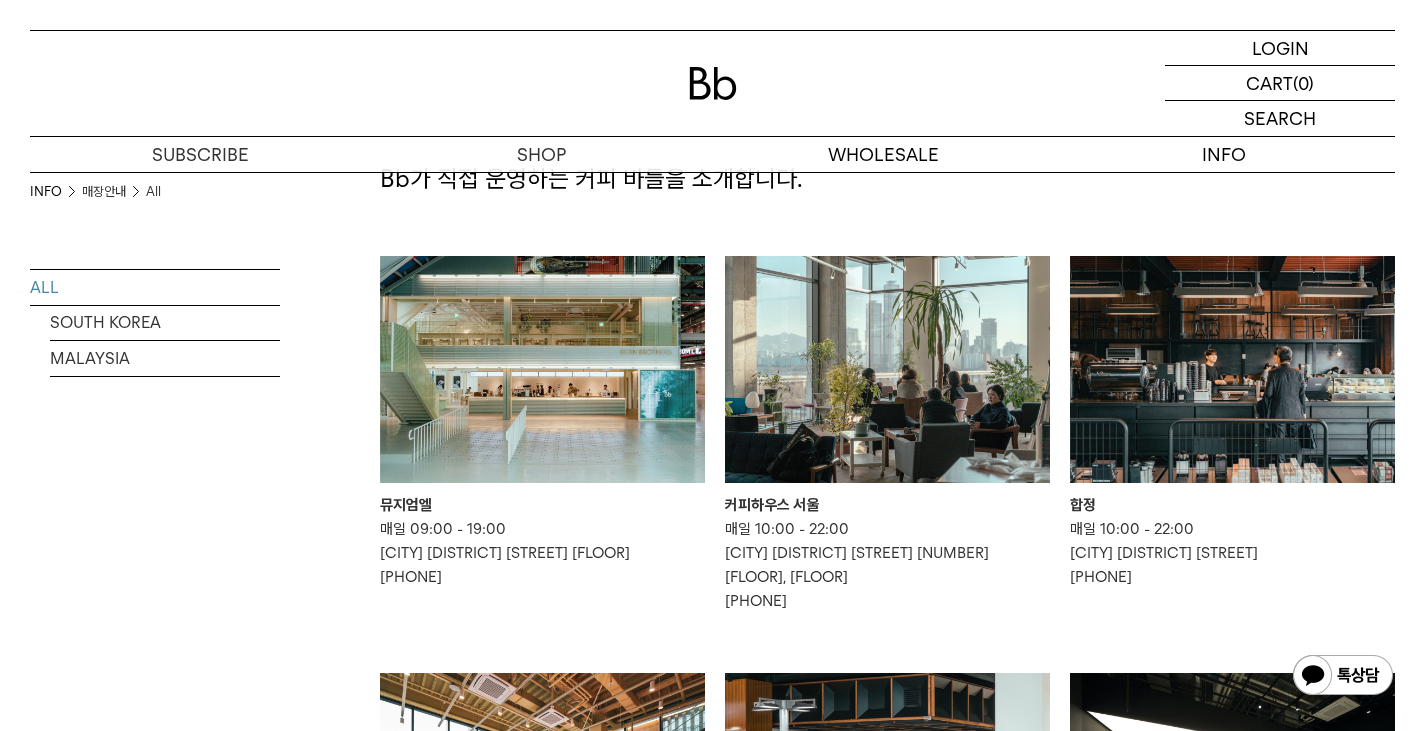 click at bounding box center (887, 370) 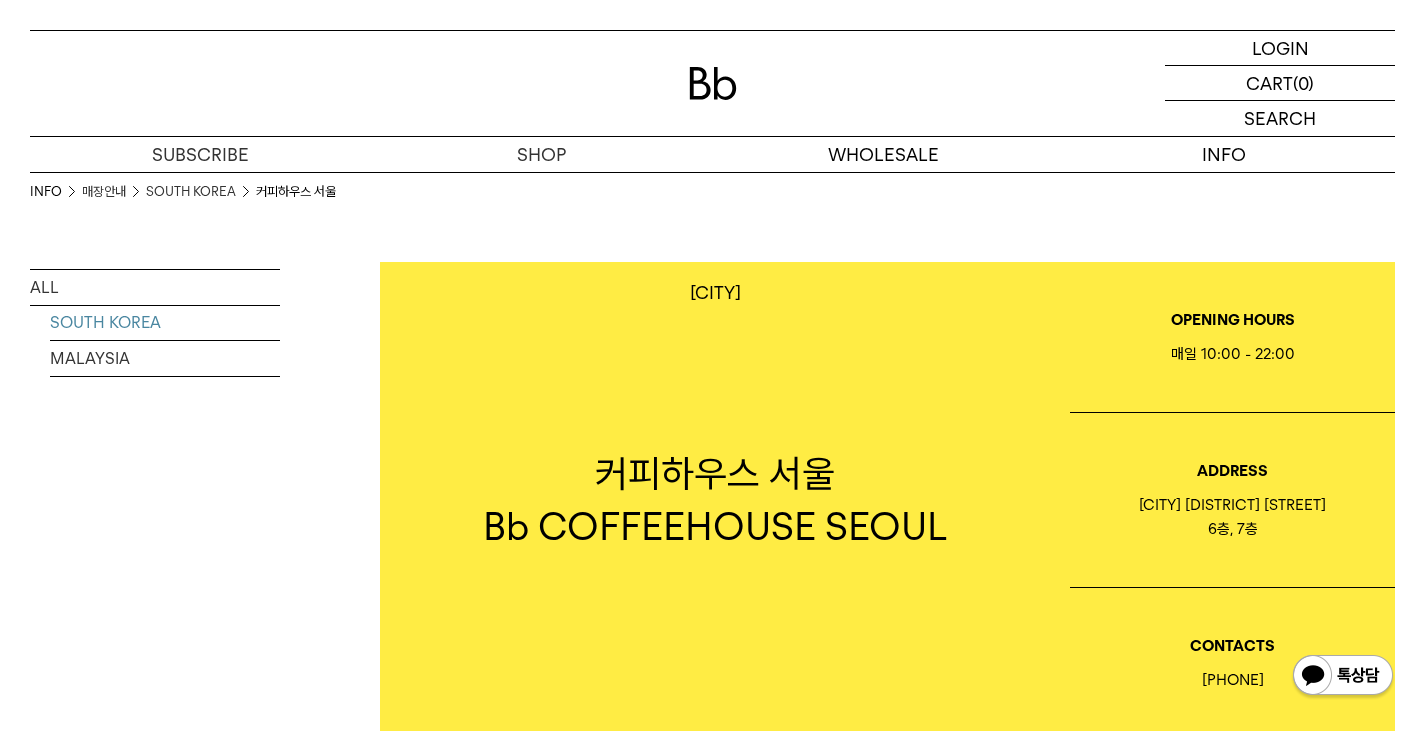 scroll, scrollTop: 600, scrollLeft: 0, axis: vertical 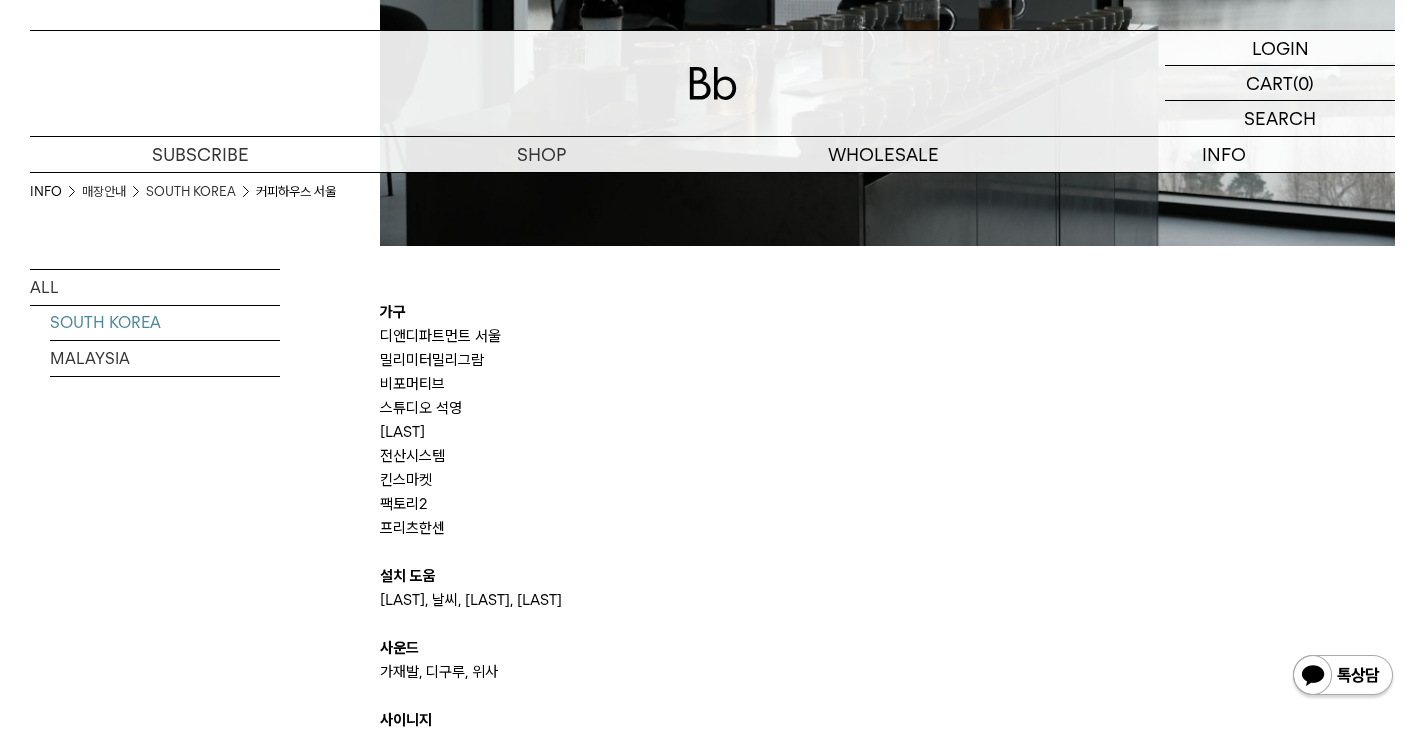 click on "INFO
매장안내
SOUTH KOREA
커피하우스 [CITY]
ALL
SOUTH KOREA
MALAYSIA
#FFEC44
SEOUL OPENING HOURS" at bounding box center (712, -1368) 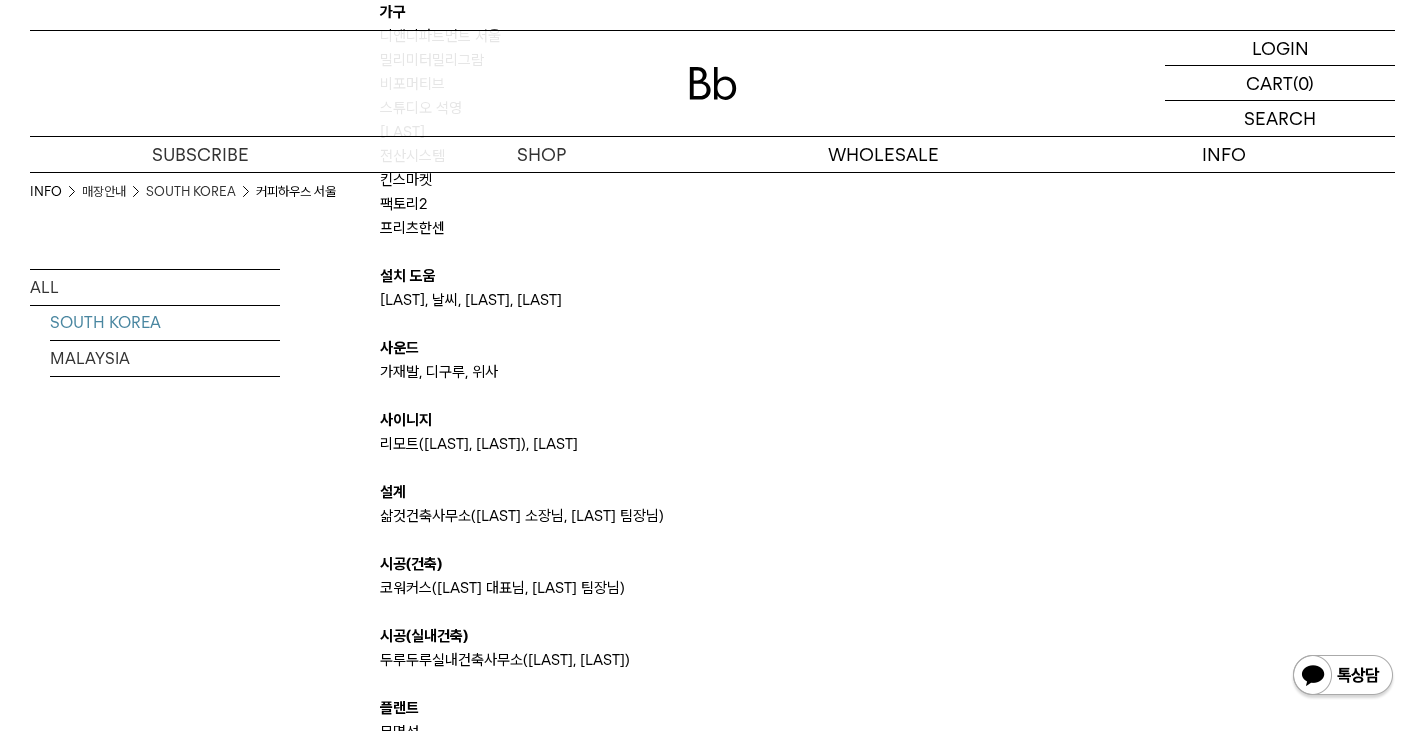 scroll, scrollTop: 4400, scrollLeft: 0, axis: vertical 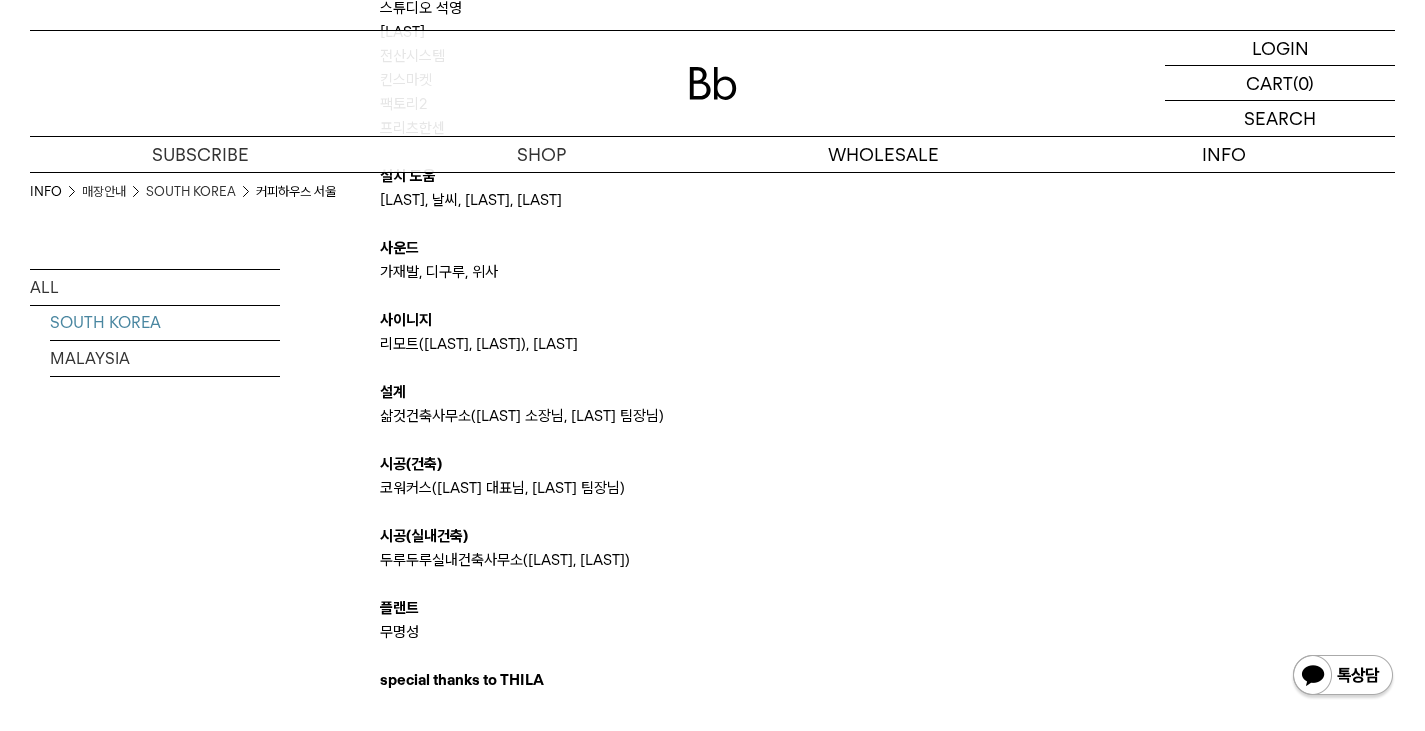 click on "INFO
매장안내
SOUTH KOREA
커피하우스 [CITY]
ALL
SOUTH KOREA
MALAYSIA
#FFEC44
SEOUL OPENING HOURS" at bounding box center (712, -1768) 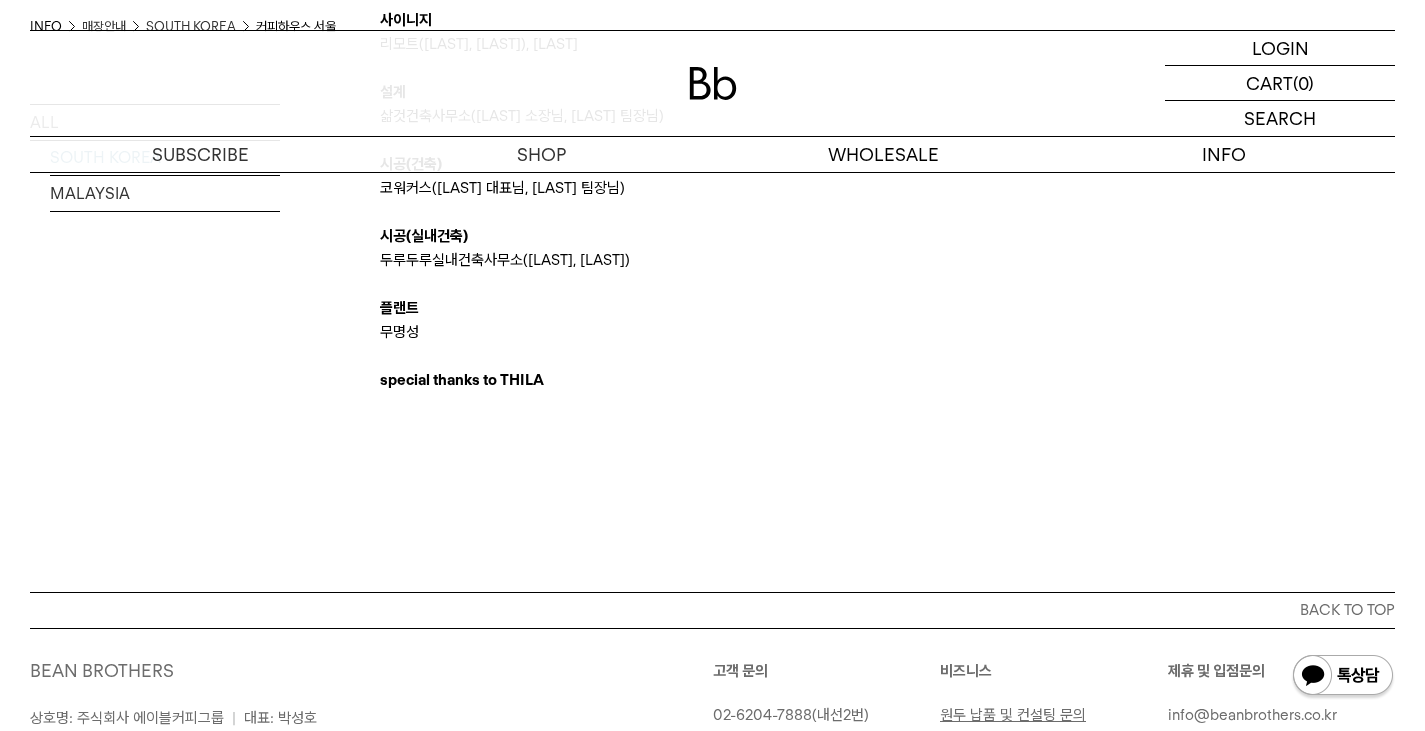 scroll, scrollTop: 4942, scrollLeft: 0, axis: vertical 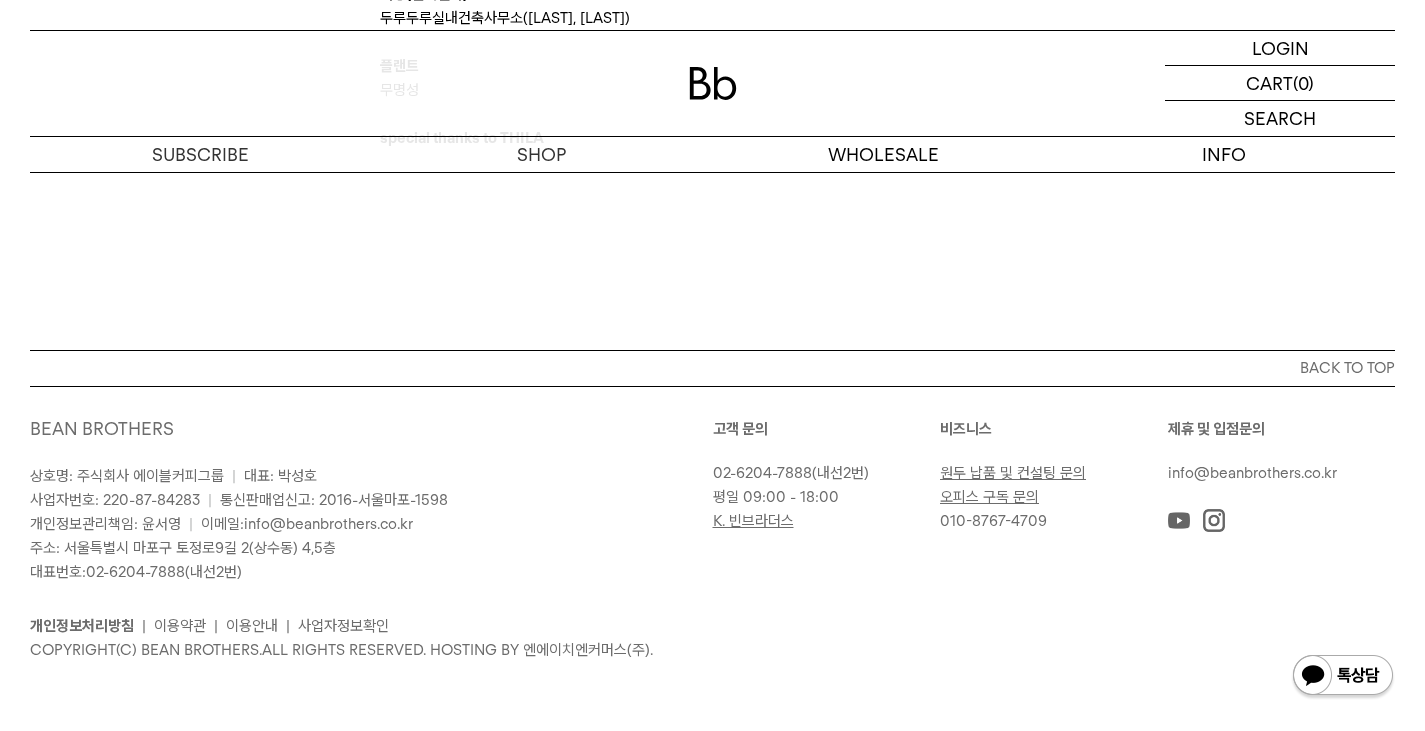 click on "BEAN BROTHERS
상호명: 주식회사 에이블커피그룹 | 대표: [LAST]
사업자번호: [NUMBER] | 통신판매업신고: [NUMBER]
개인정보관리책임: [LAST] | 이메일:  [EMAIL]
주소: [CITY] [DISTRICT] [STREET]
대표번호:  [PHONE]  (내선[NUMBER]번)" at bounding box center (371, 500) 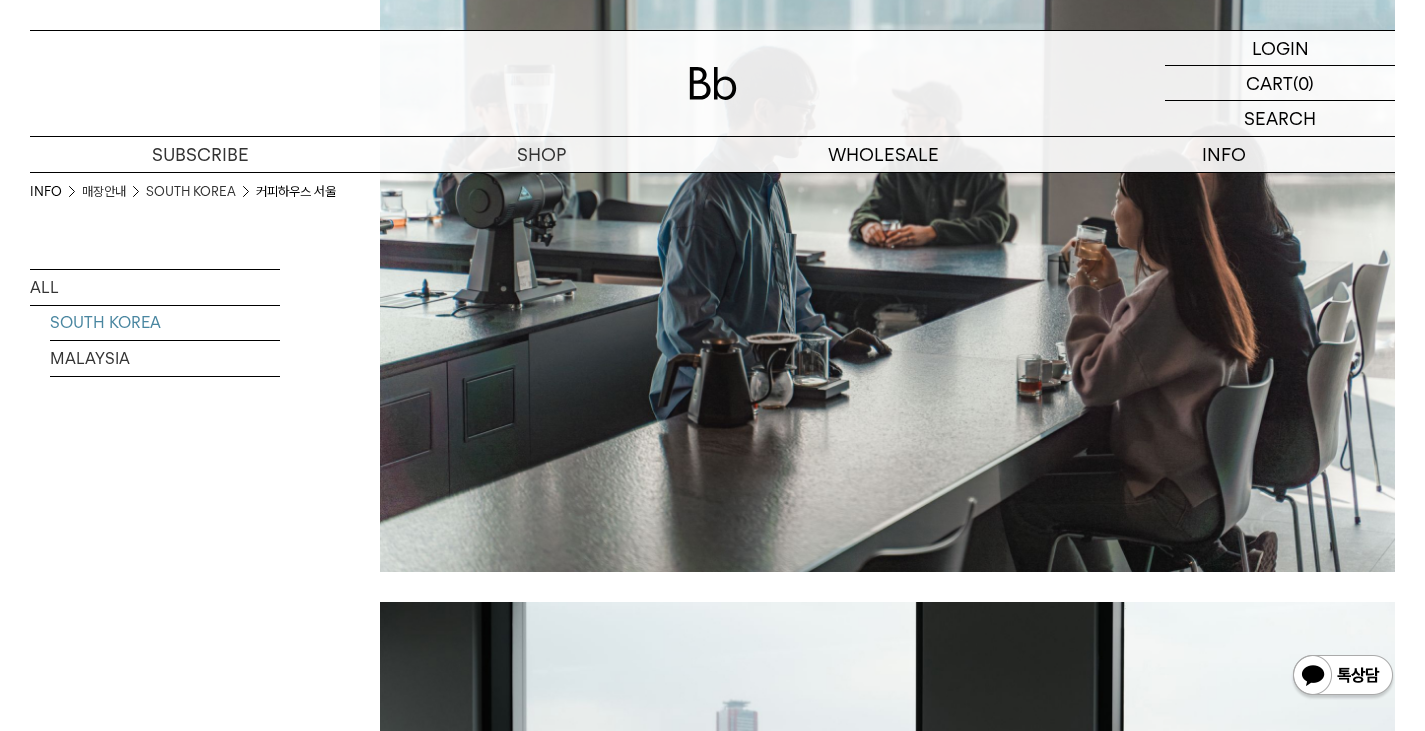 scroll, scrollTop: 2767, scrollLeft: 0, axis: vertical 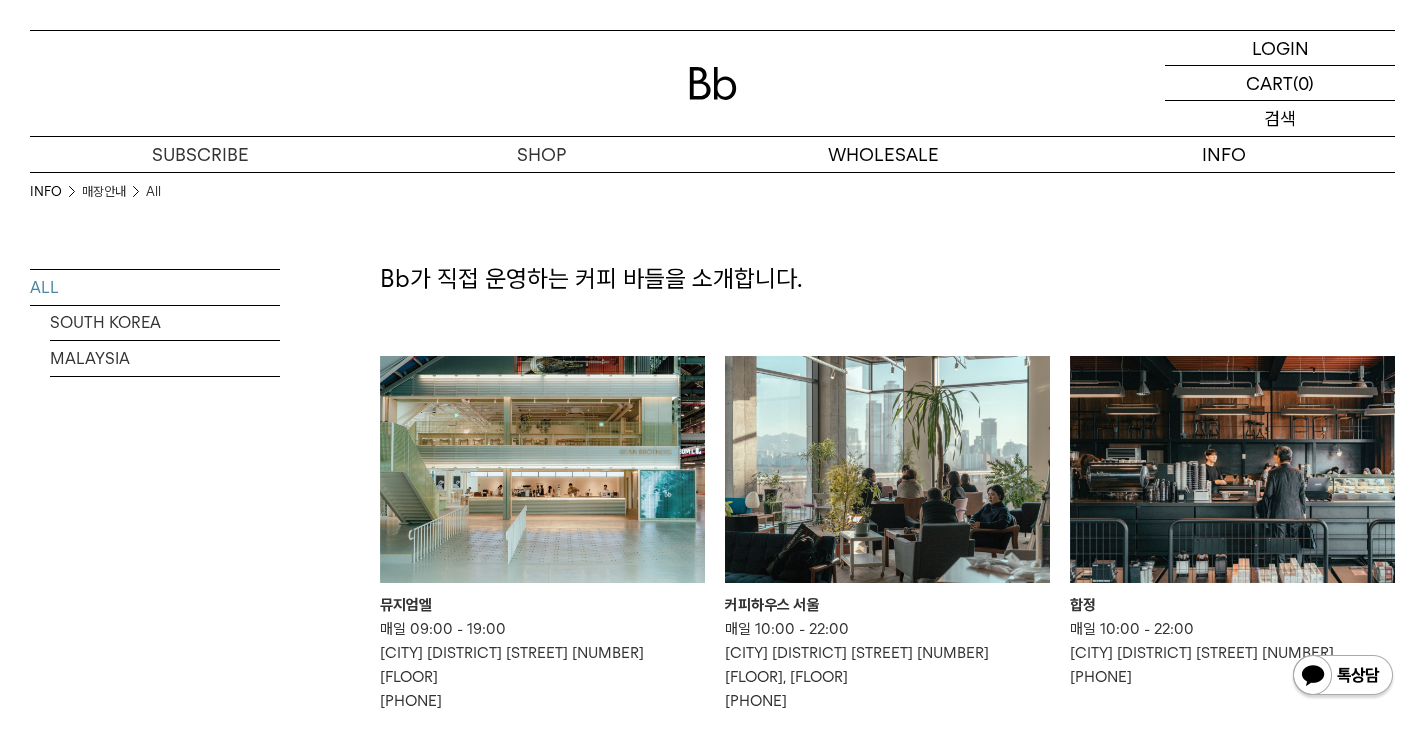 click on "검색" at bounding box center [1280, 118] 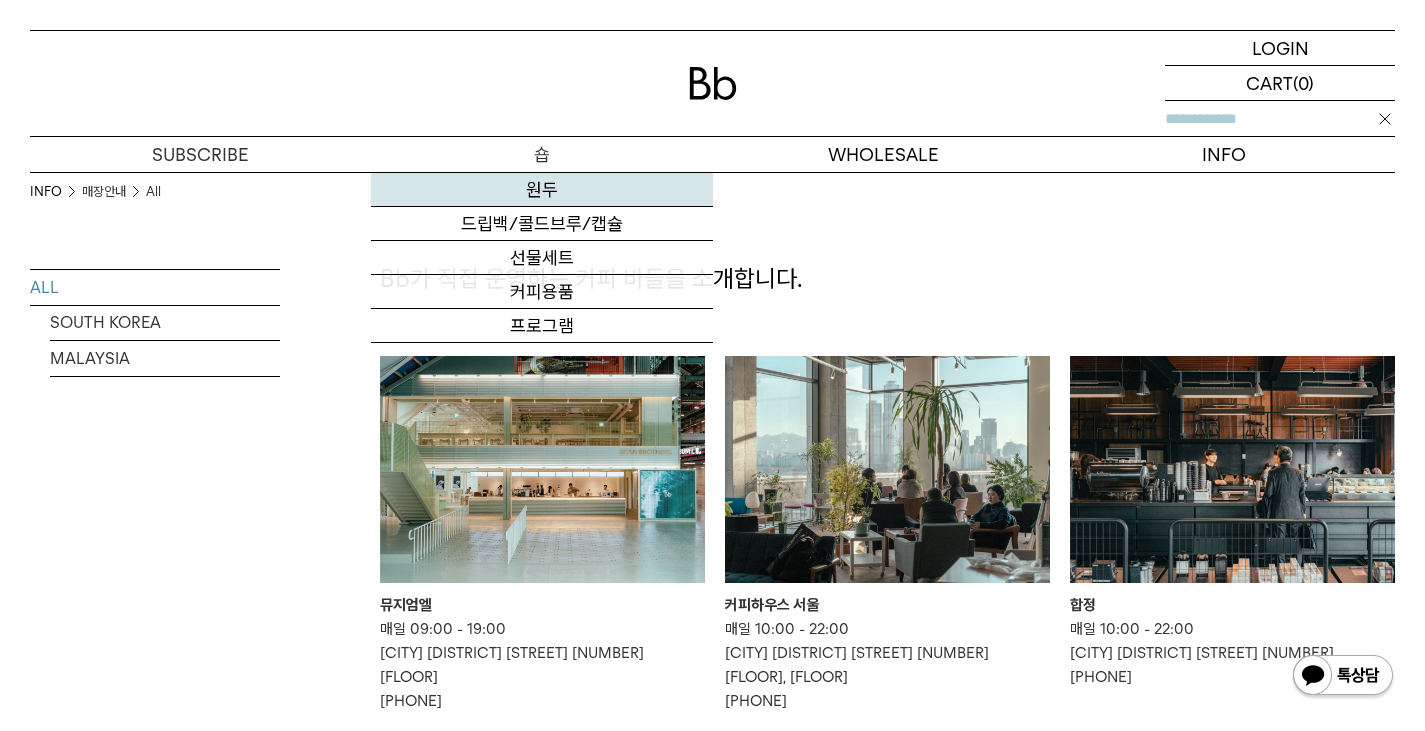 click on "원두" at bounding box center (541, 190) 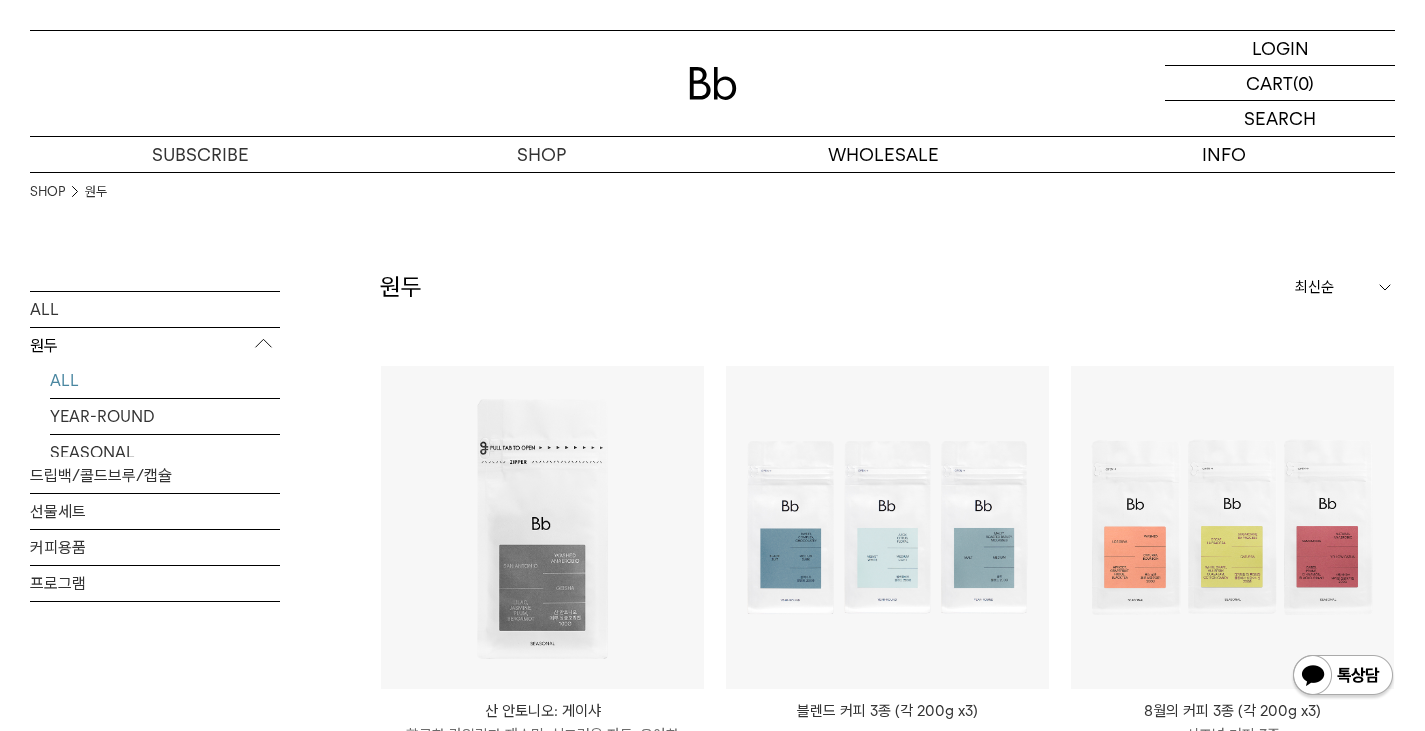 scroll, scrollTop: 0, scrollLeft: 0, axis: both 